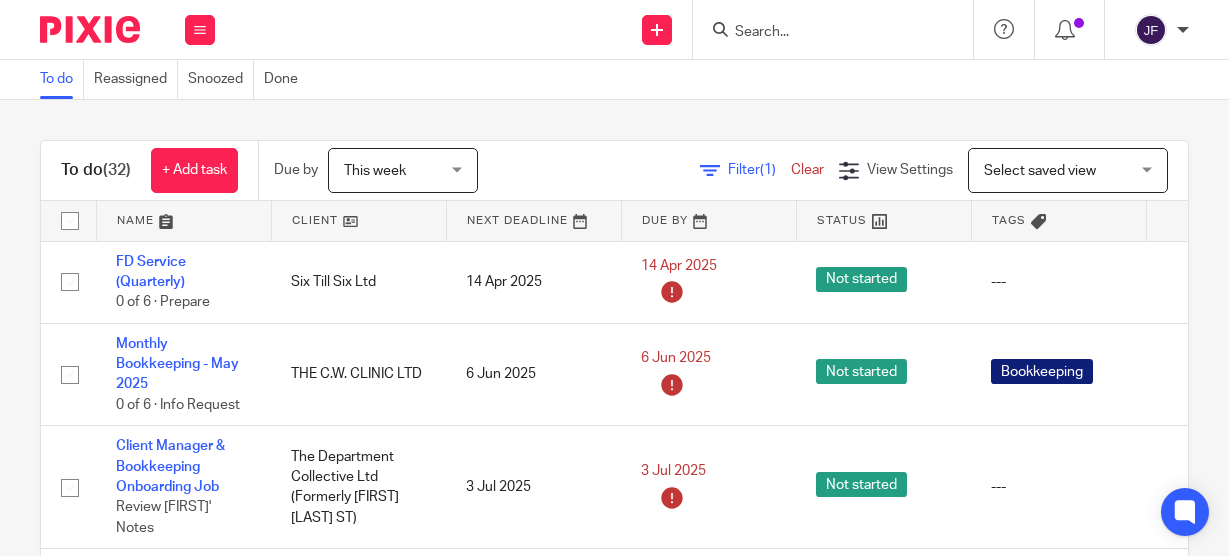 scroll, scrollTop: 0, scrollLeft: 0, axis: both 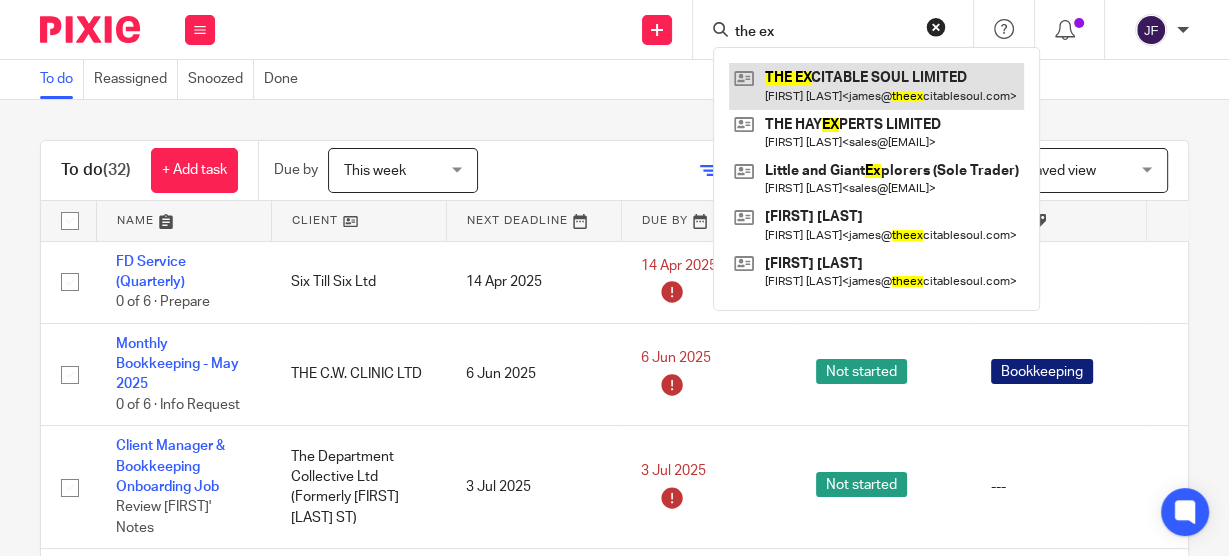 type on "the ex" 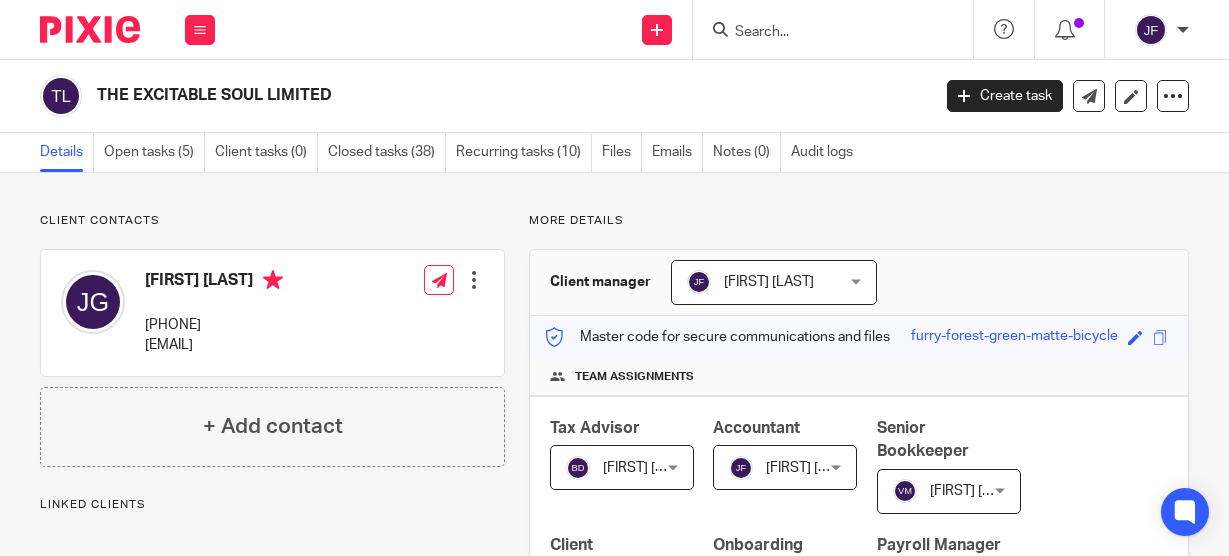 scroll, scrollTop: 0, scrollLeft: 0, axis: both 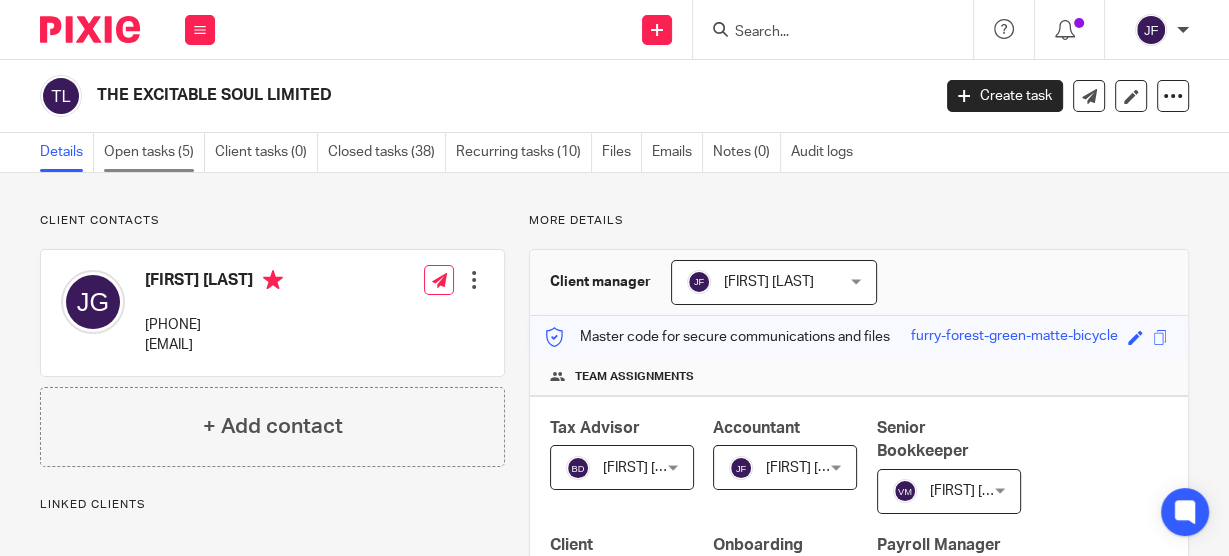 click on "Open tasks (5)" at bounding box center (154, 152) 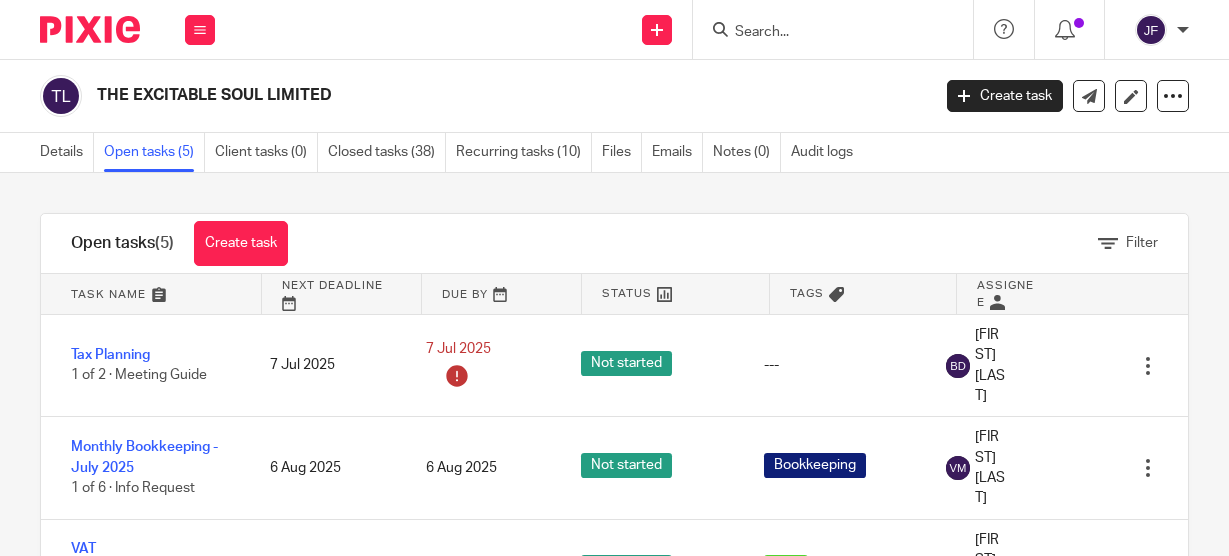 scroll, scrollTop: 0, scrollLeft: 0, axis: both 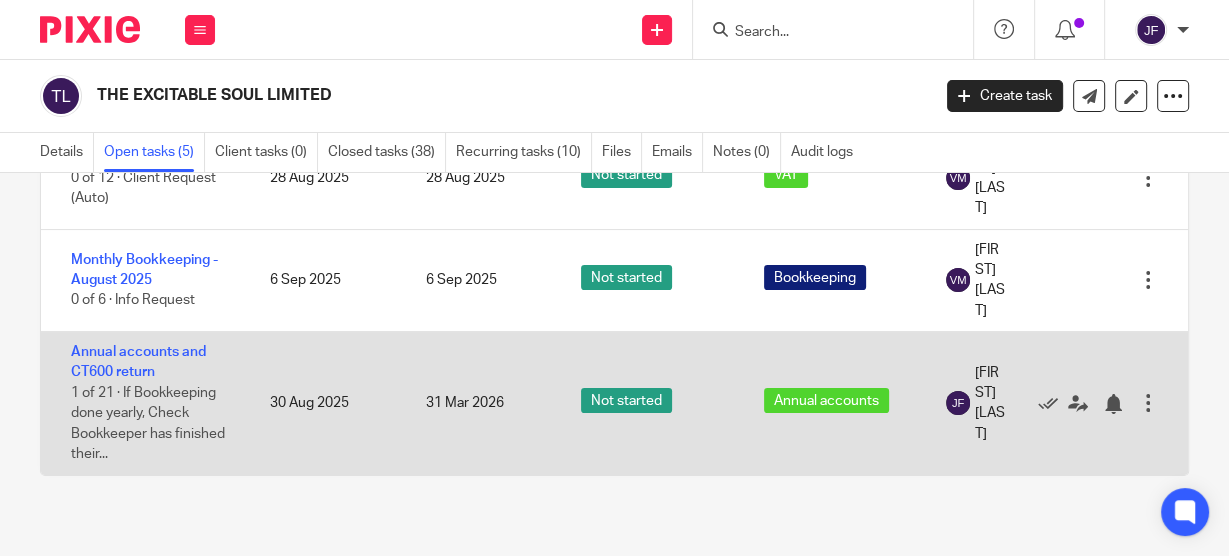 click on "Annual accounts and CT600 return
1
of
21 ·
If Bookkeeping done yearly, Check Bookkeeper has finished their..." at bounding box center [145, 403] 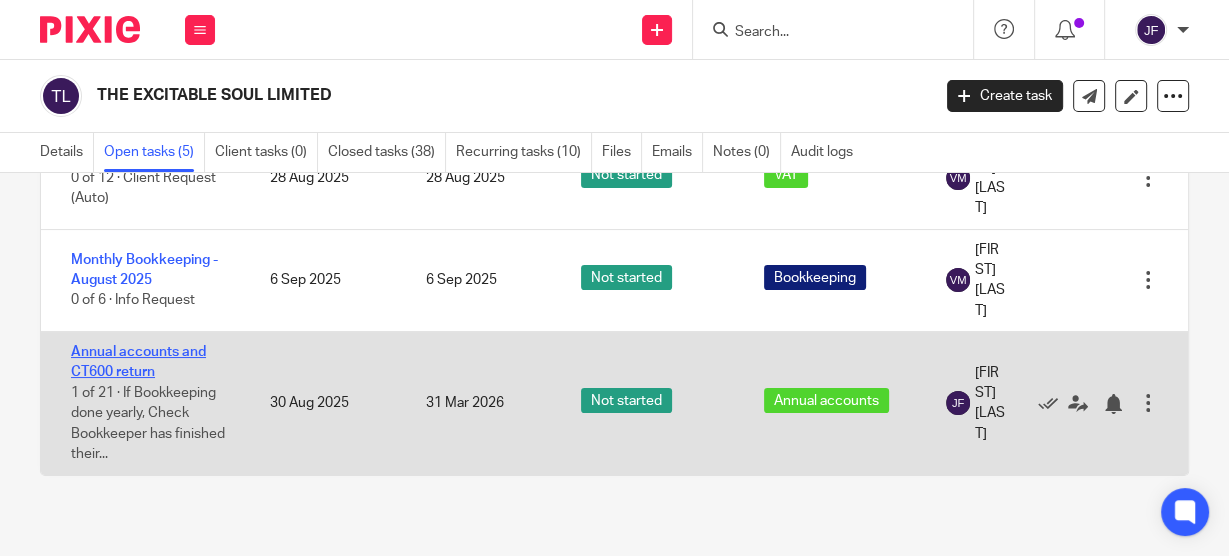 click on "Annual accounts and CT600 return" at bounding box center (138, 362) 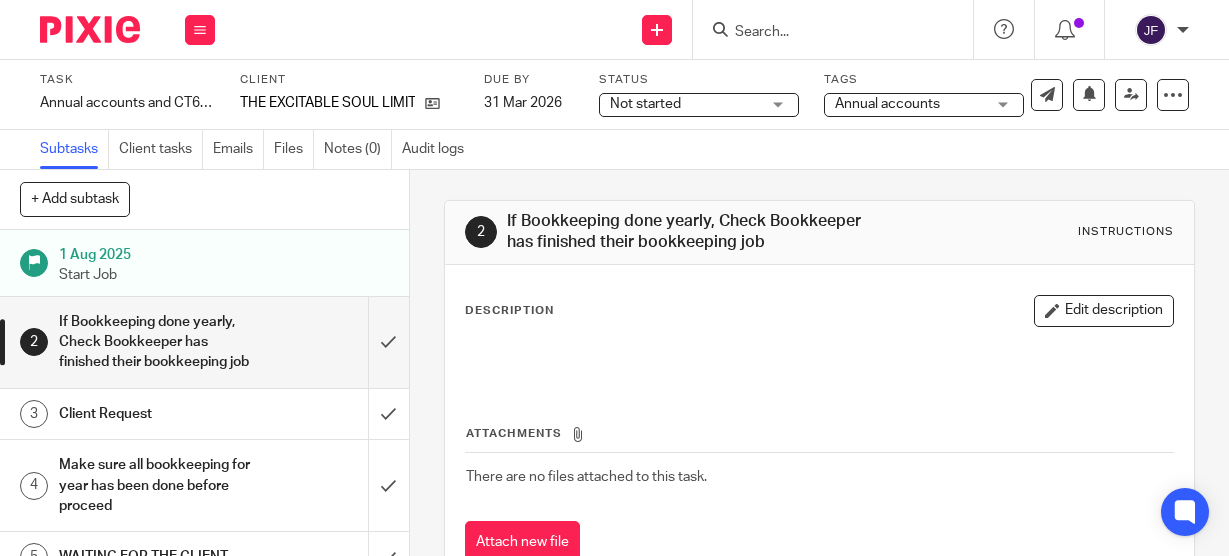 scroll, scrollTop: 0, scrollLeft: 0, axis: both 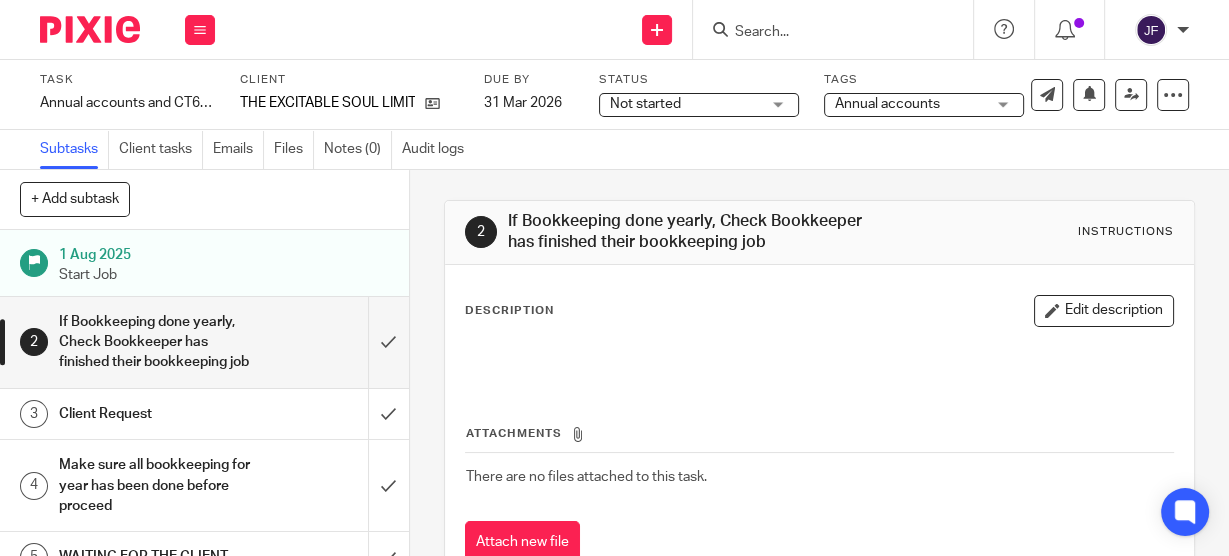 click on "1 Aug 2025" at bounding box center (224, 252) 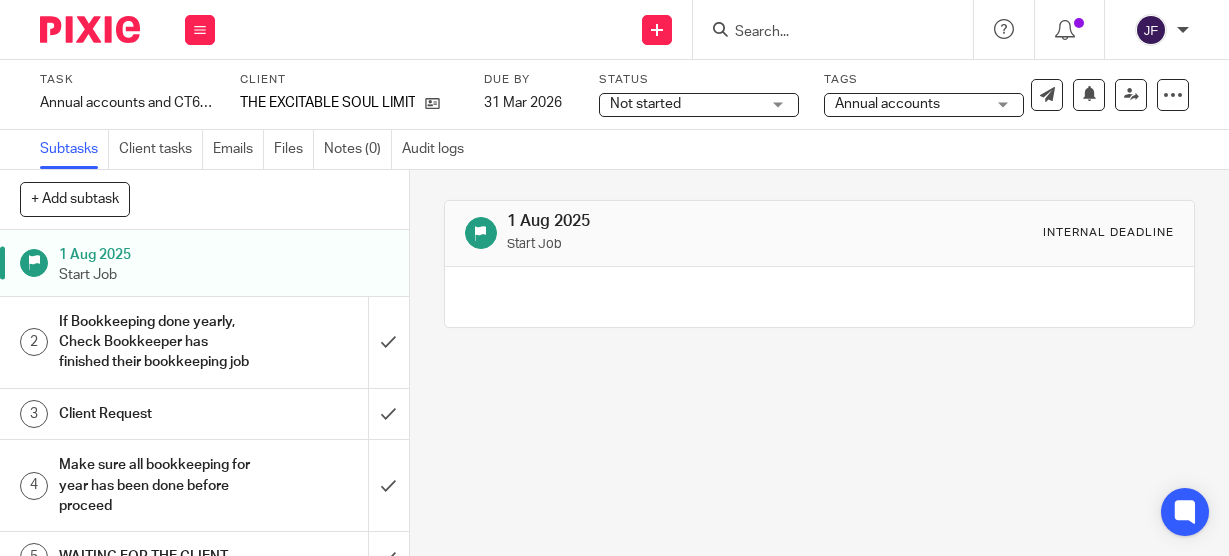 scroll, scrollTop: 0, scrollLeft: 0, axis: both 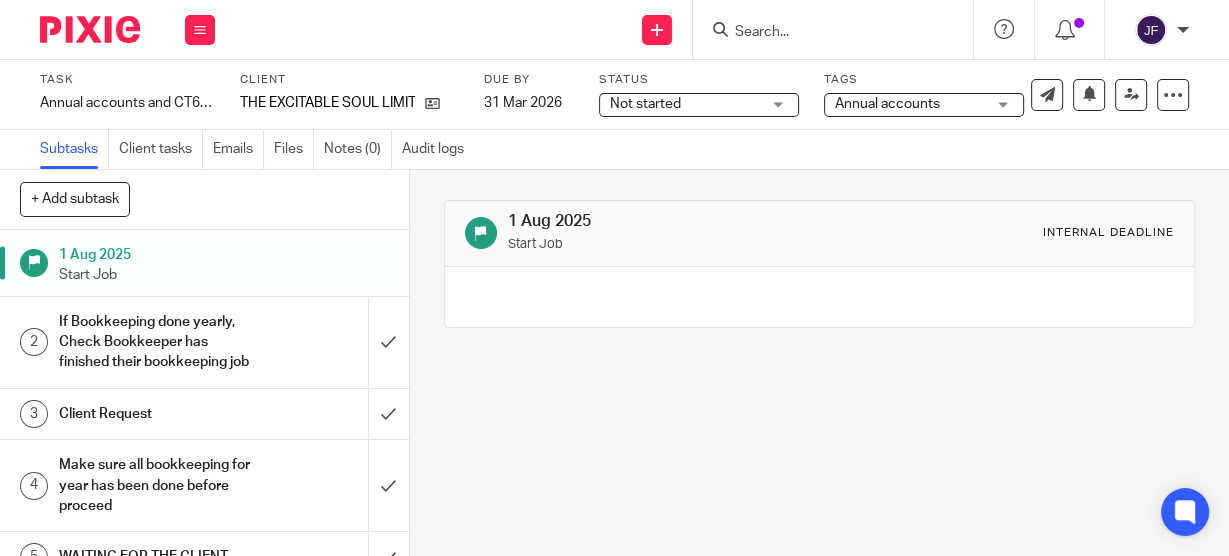 click on "If Bookkeeping done yearly, Check Bookkeeper has finished their bookkeeping job" at bounding box center [203, 342] 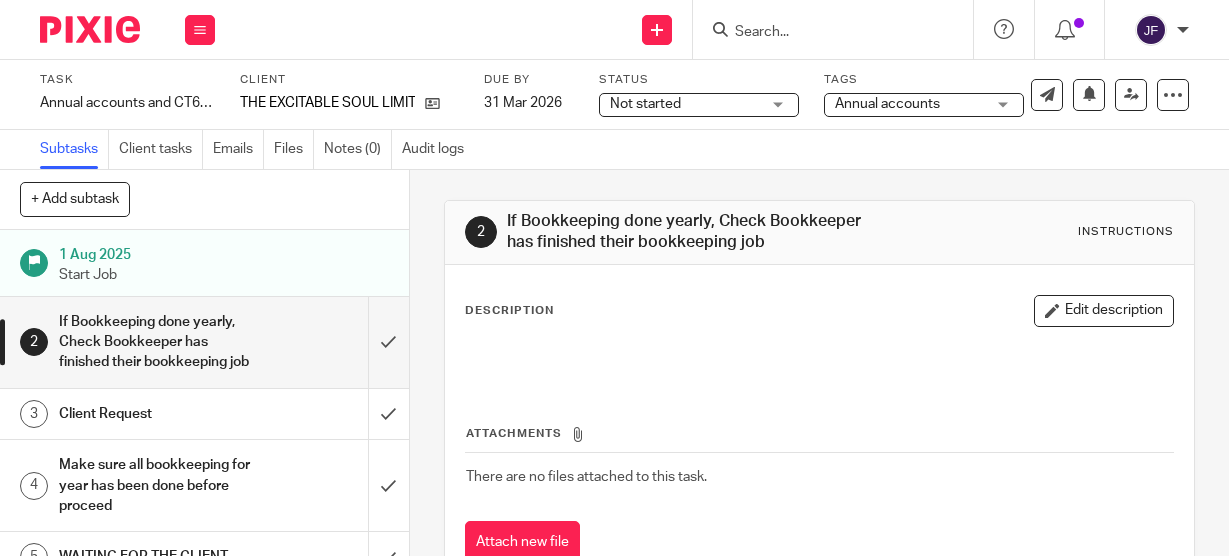 scroll, scrollTop: 0, scrollLeft: 0, axis: both 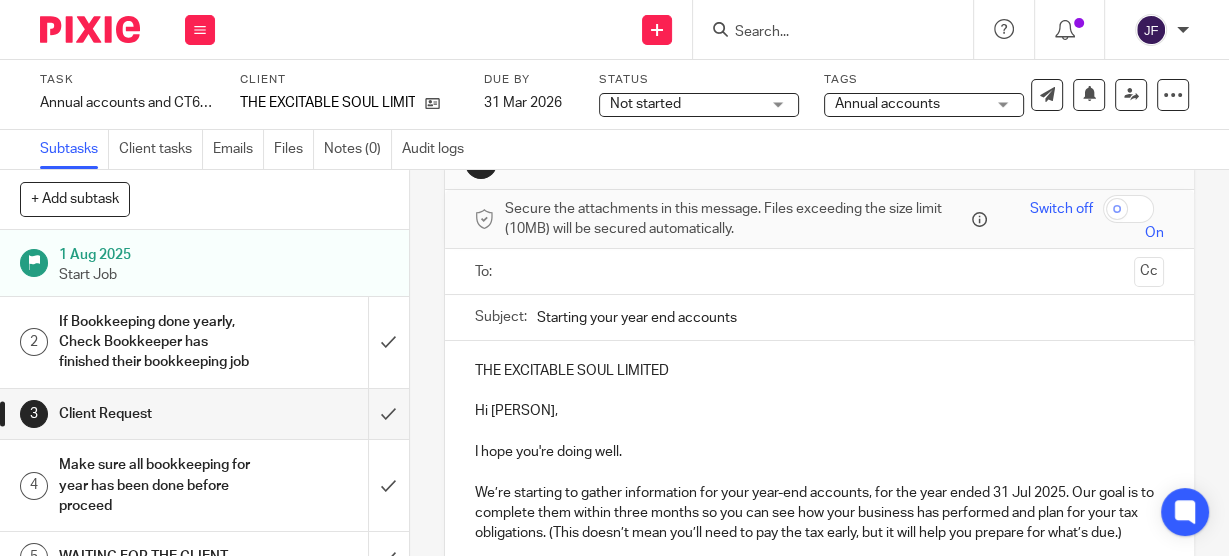 click at bounding box center [819, 271] 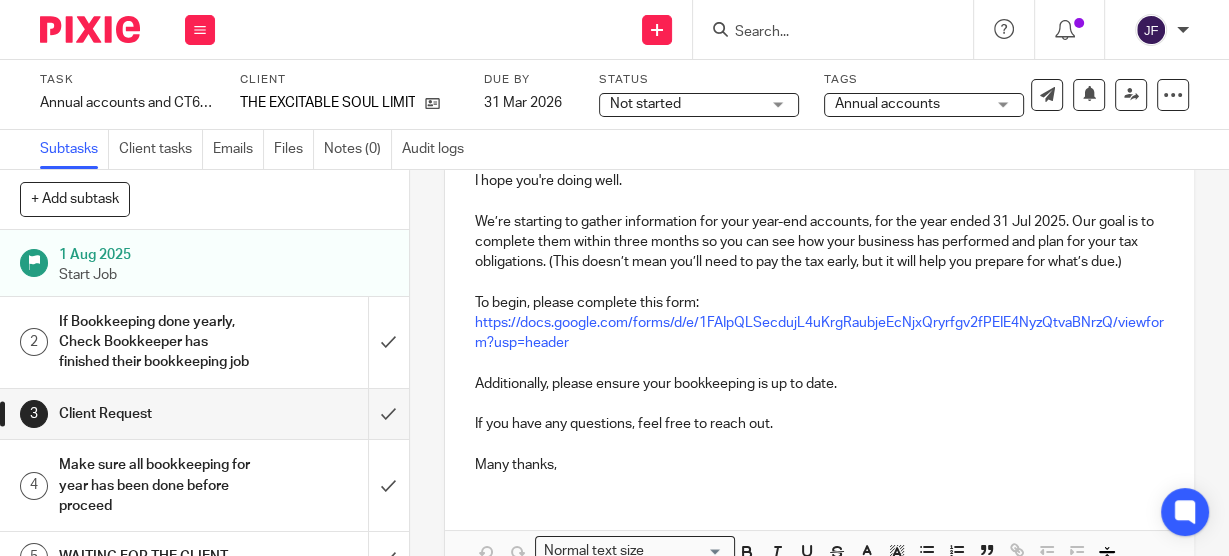 scroll, scrollTop: 467, scrollLeft: 0, axis: vertical 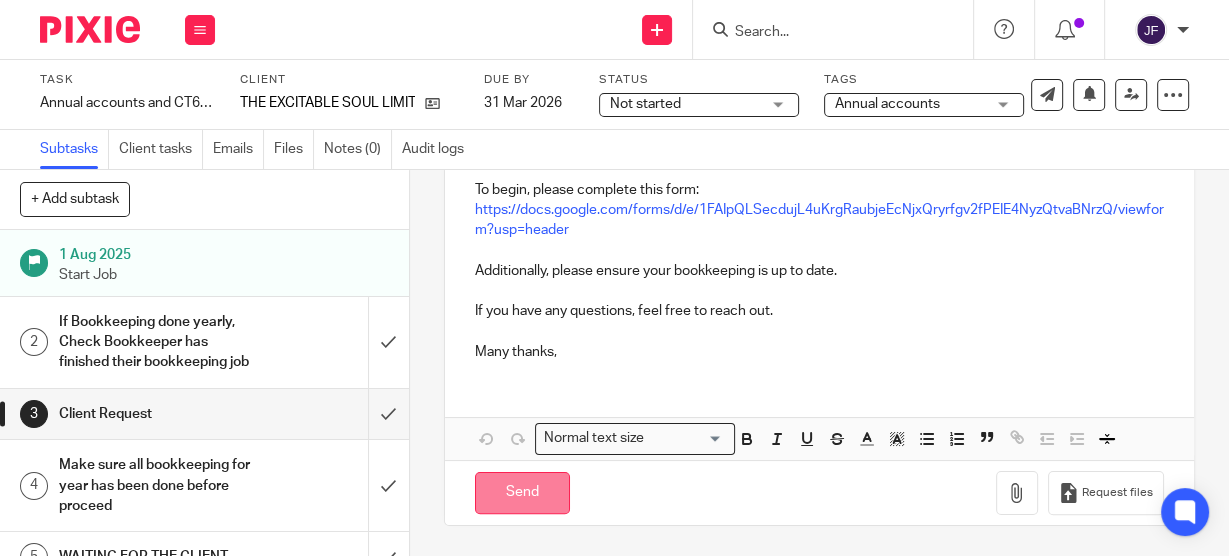 click on "Send" at bounding box center [522, 493] 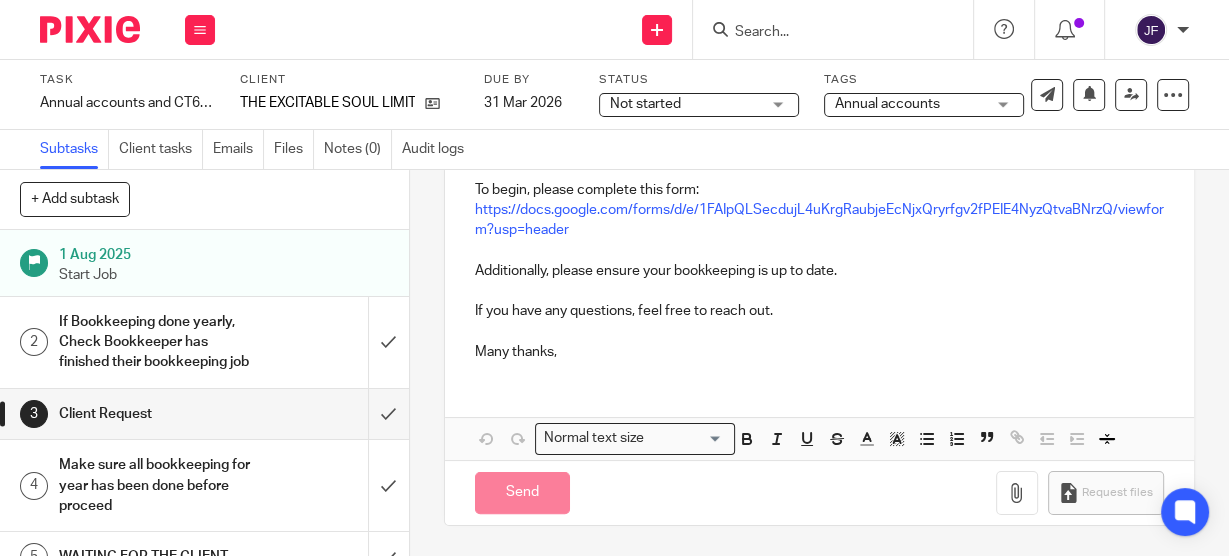 type on "Sent" 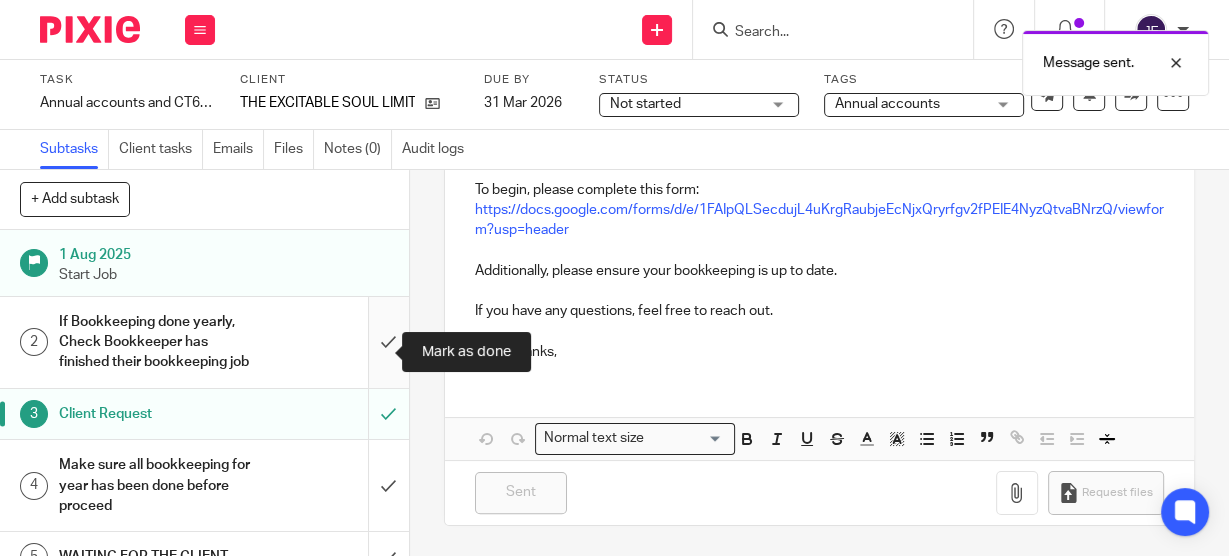 click at bounding box center (204, 342) 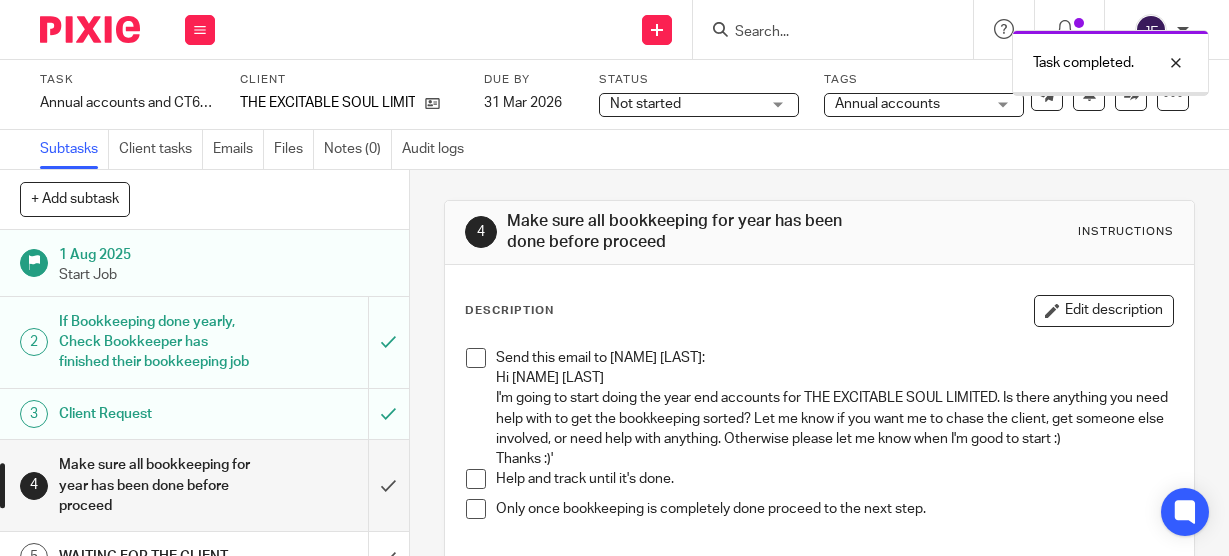 scroll, scrollTop: 0, scrollLeft: 0, axis: both 